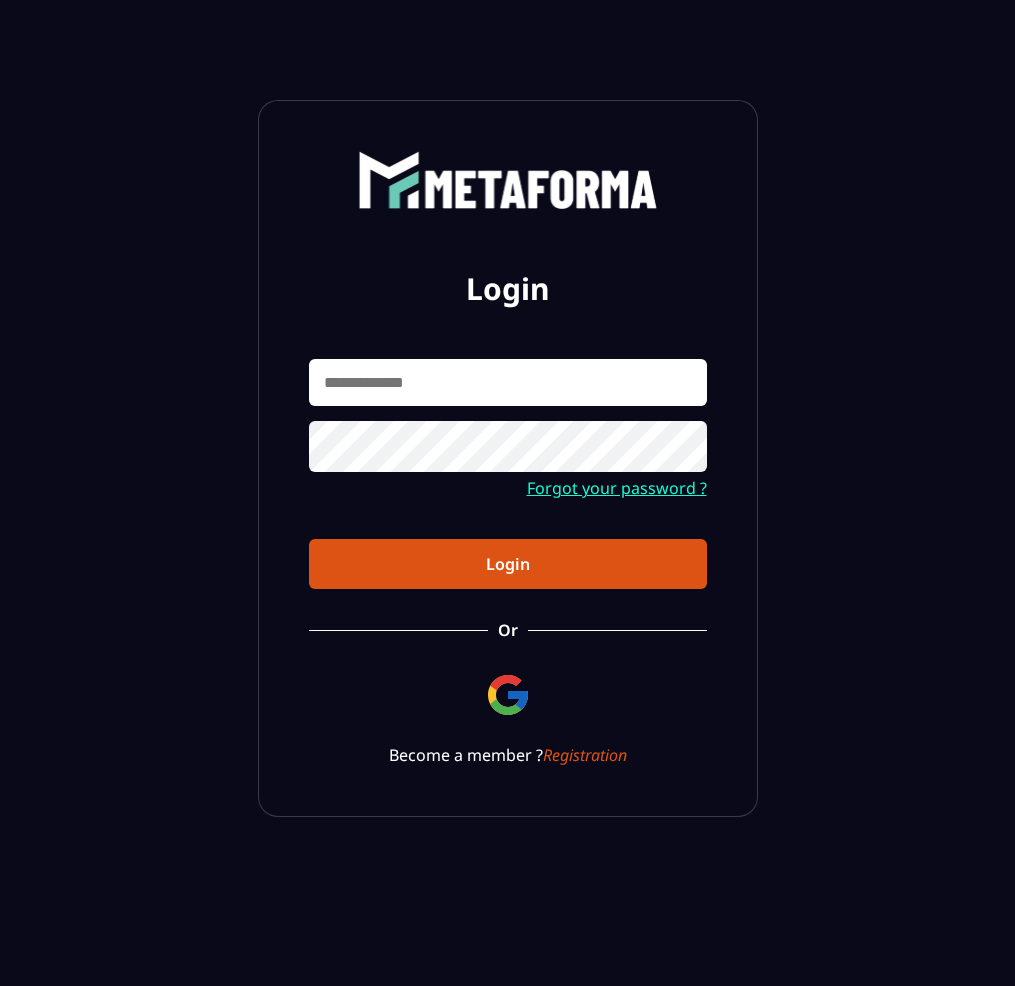 scroll, scrollTop: 0, scrollLeft: 0, axis: both 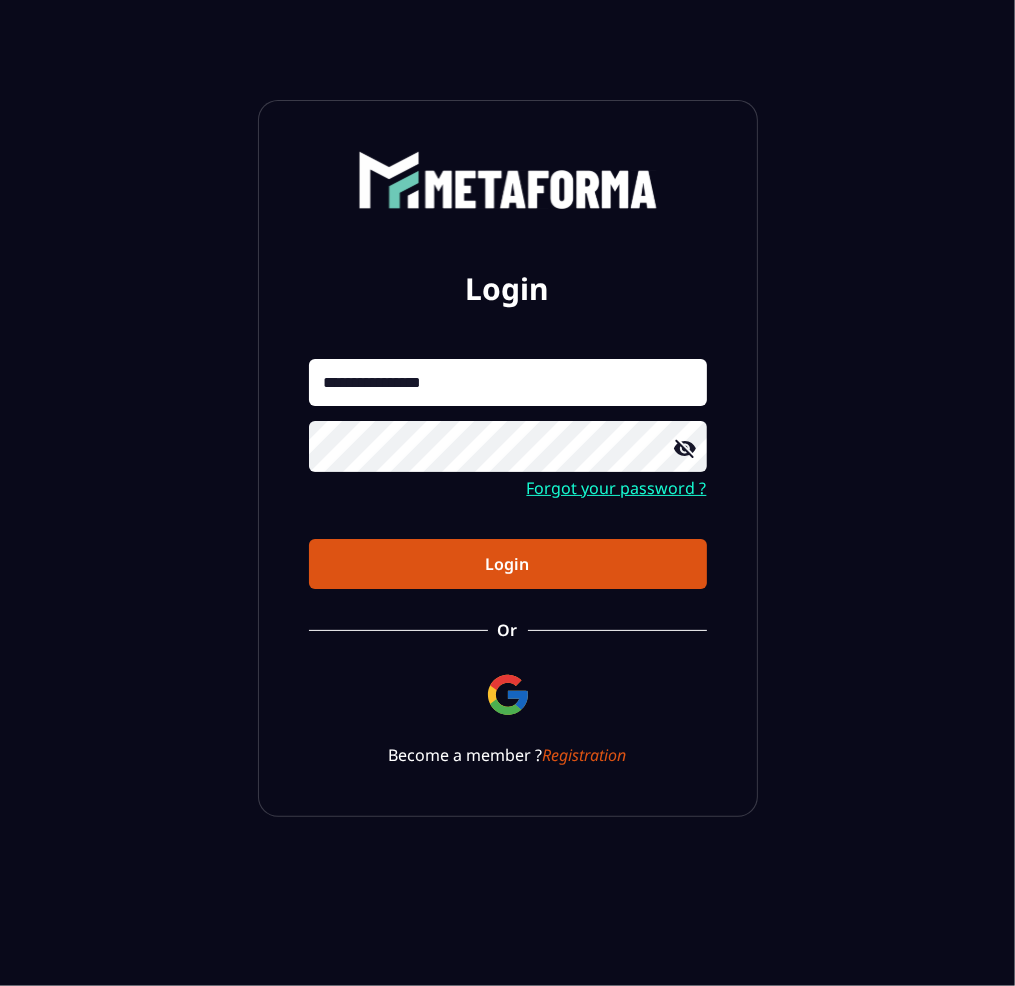 drag, startPoint x: 475, startPoint y: 381, endPoint x: 50, endPoint y: 402, distance: 425.5185 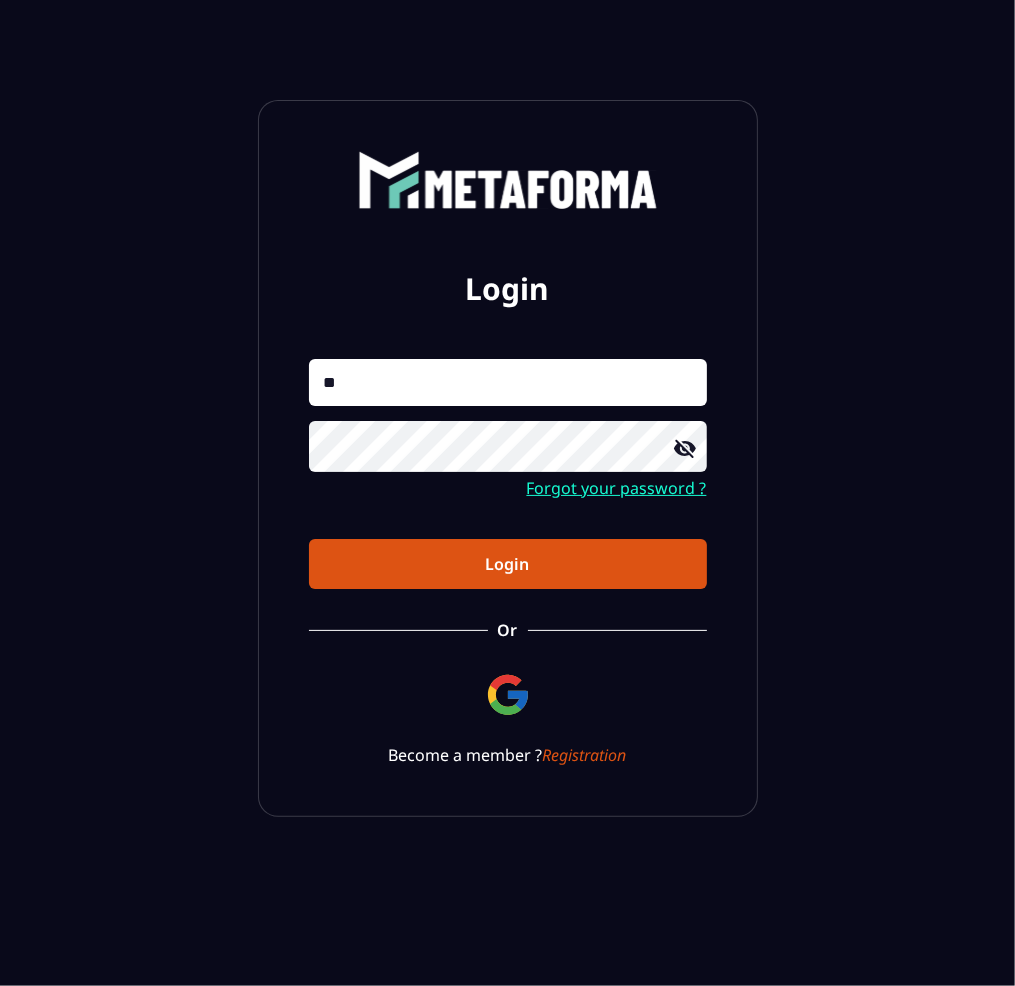 type on "*" 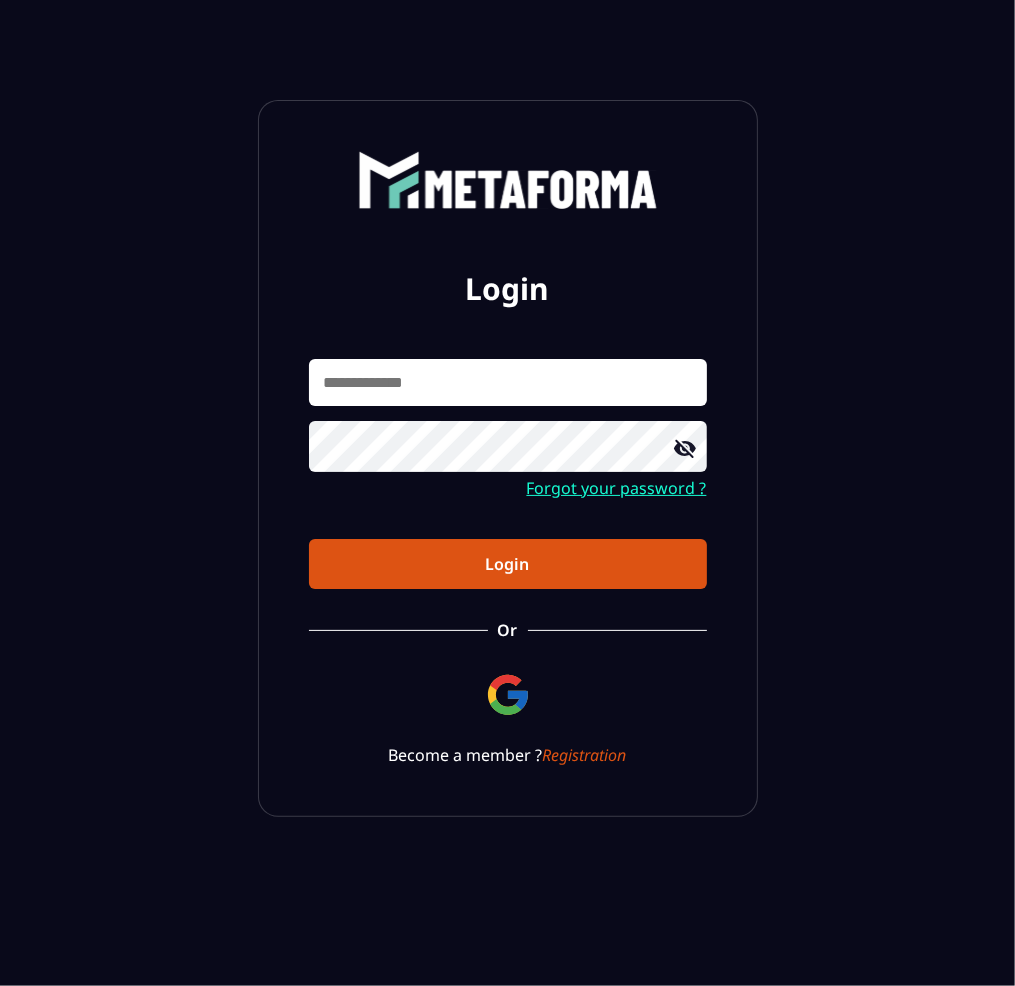 paste on "**********" 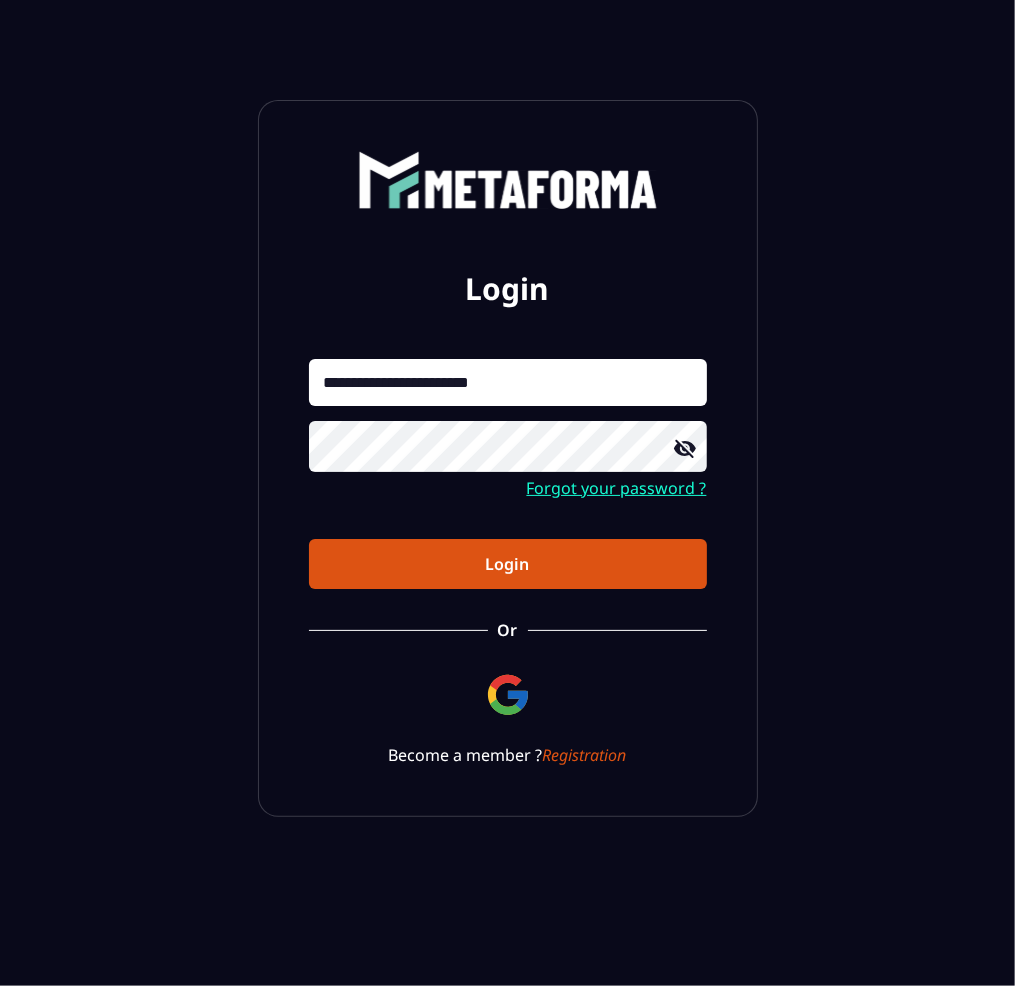 type on "**********" 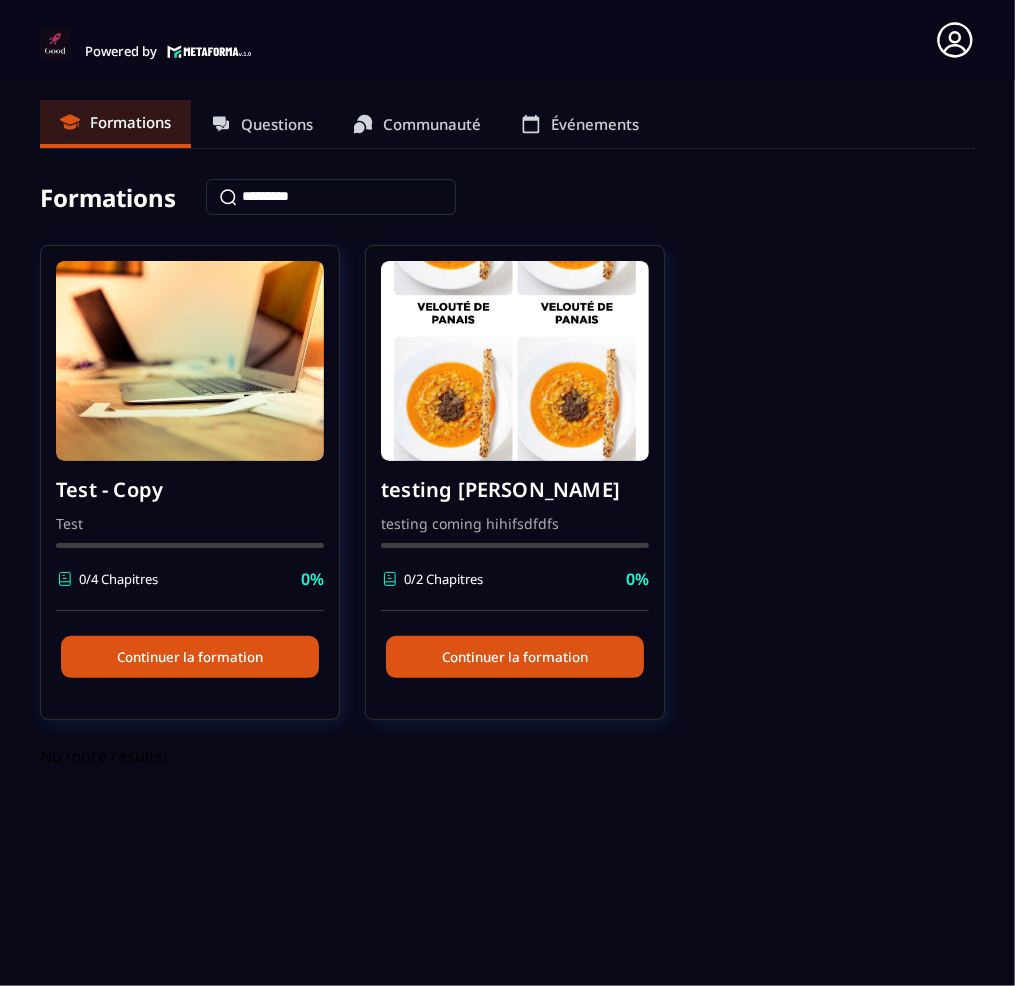 click 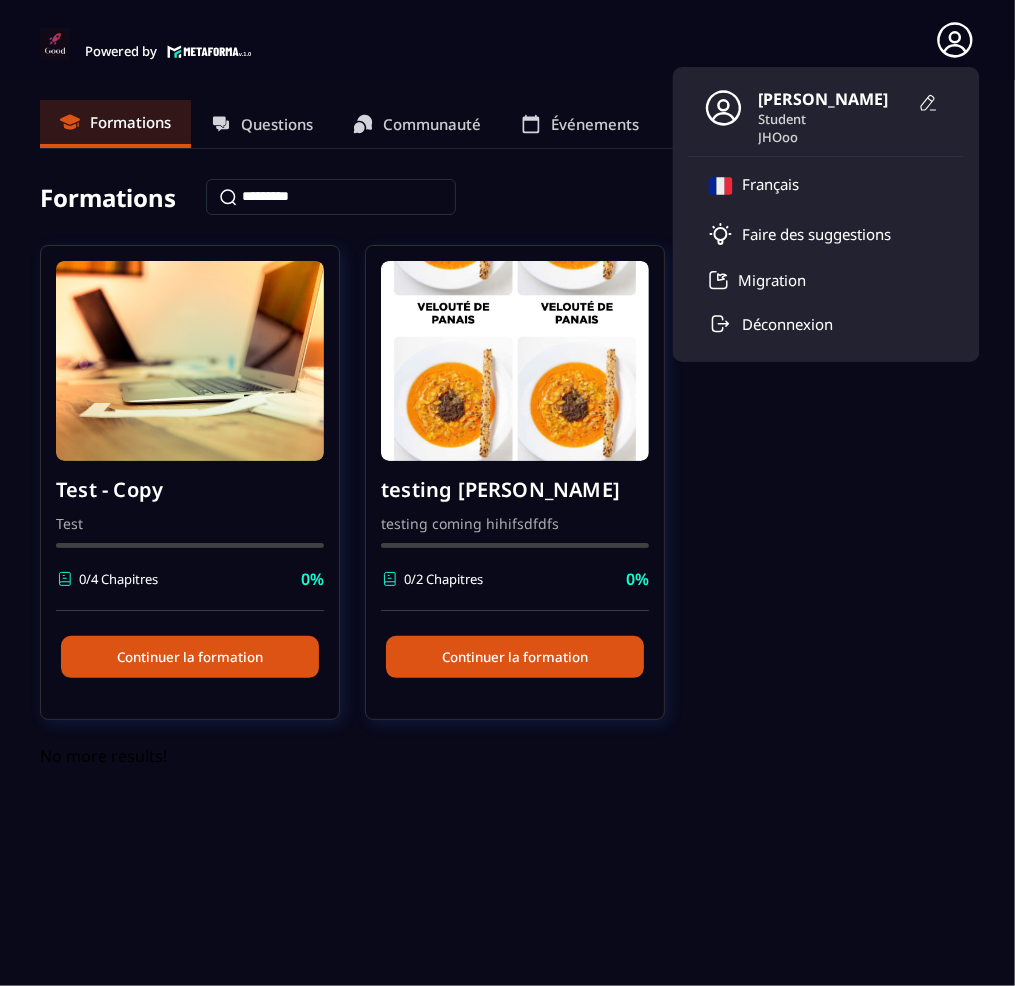 click on "Formations" at bounding box center [507, 197] 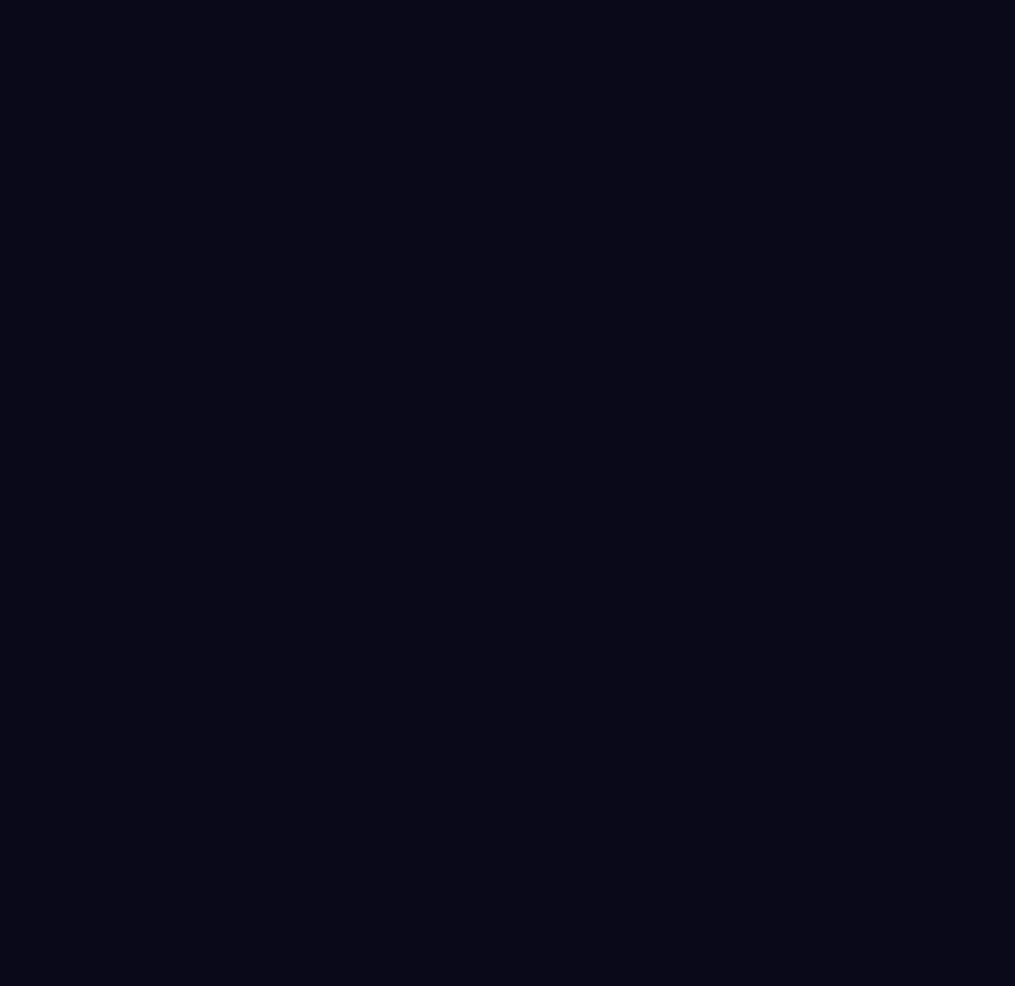 scroll, scrollTop: 0, scrollLeft: 0, axis: both 